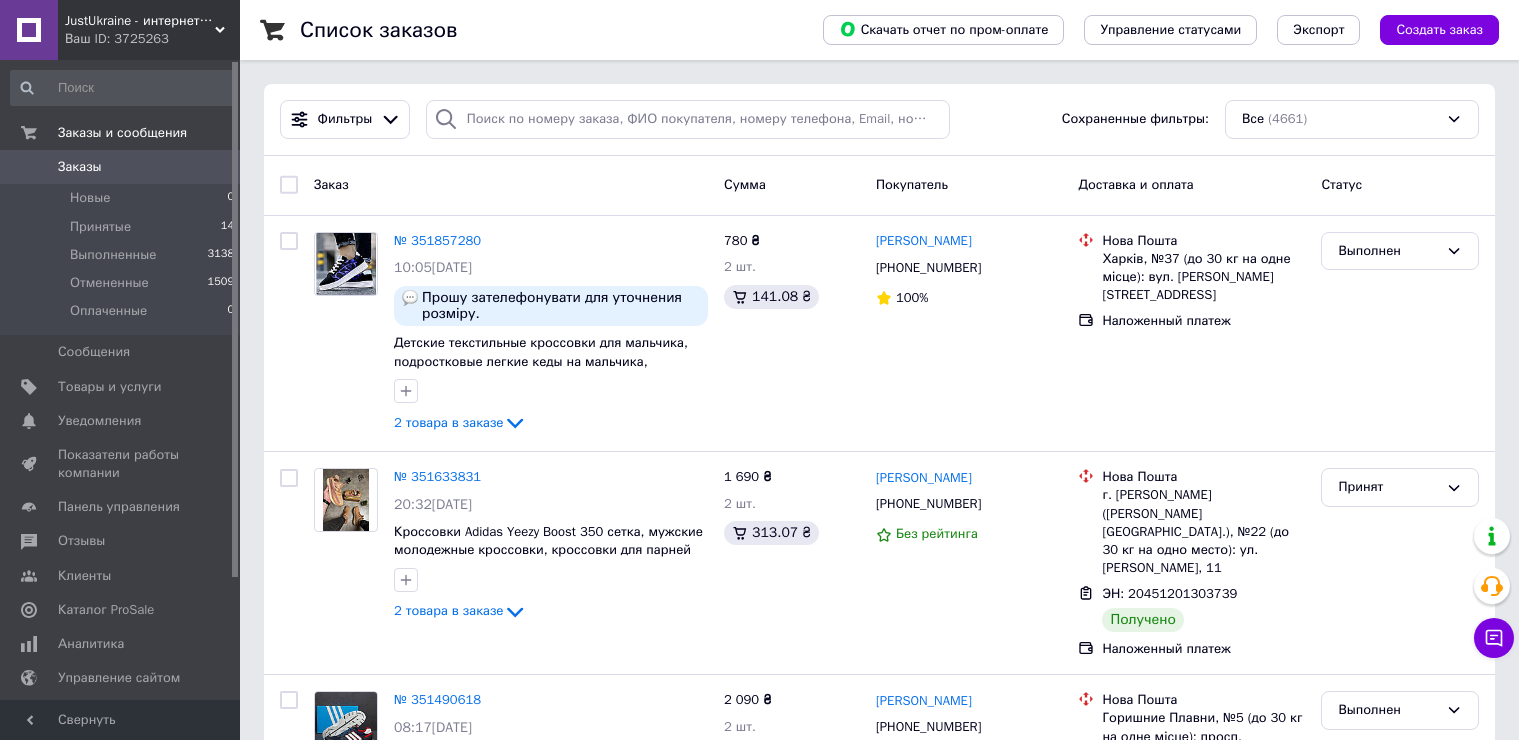scroll, scrollTop: 0, scrollLeft: 0, axis: both 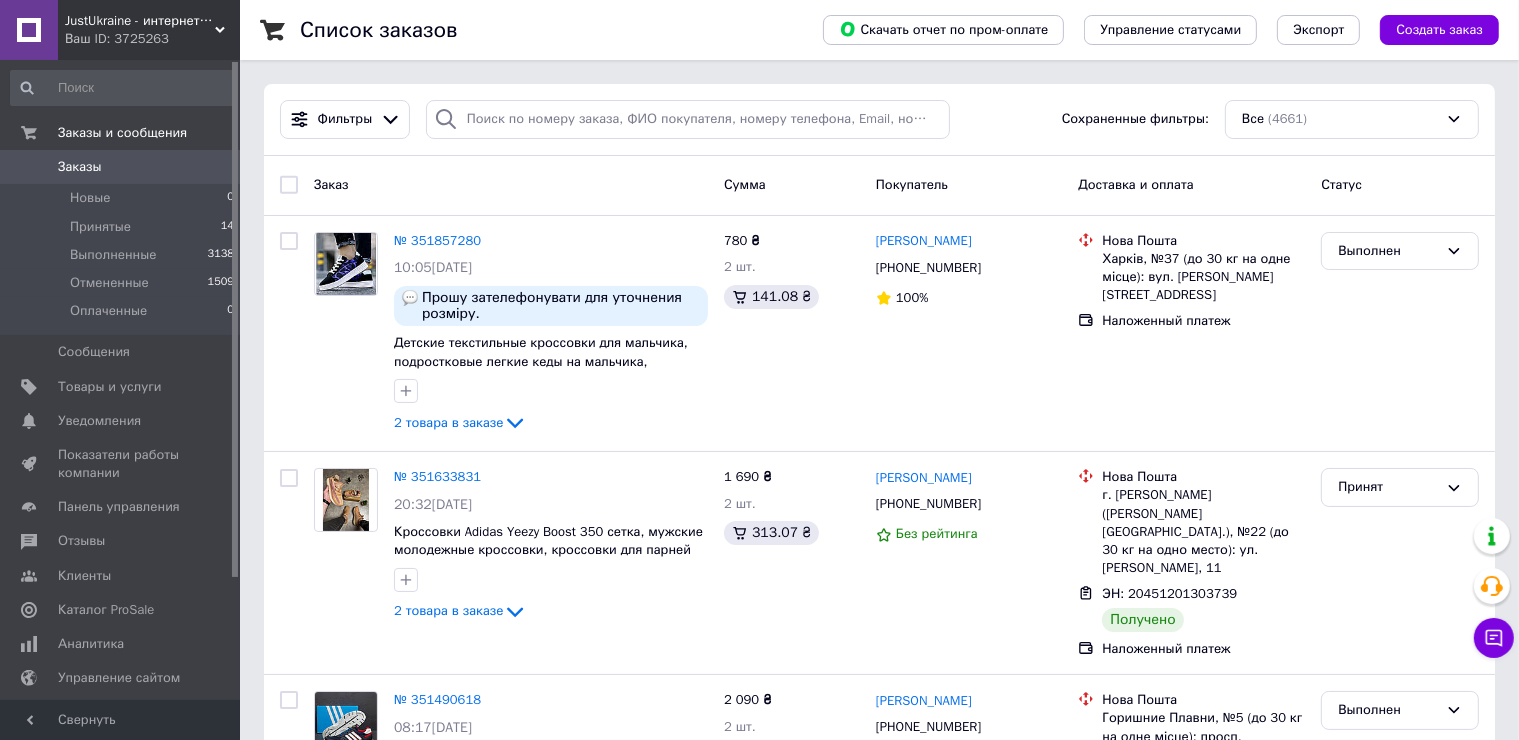 click on "Ваш ID: 3725263" at bounding box center [152, 39] 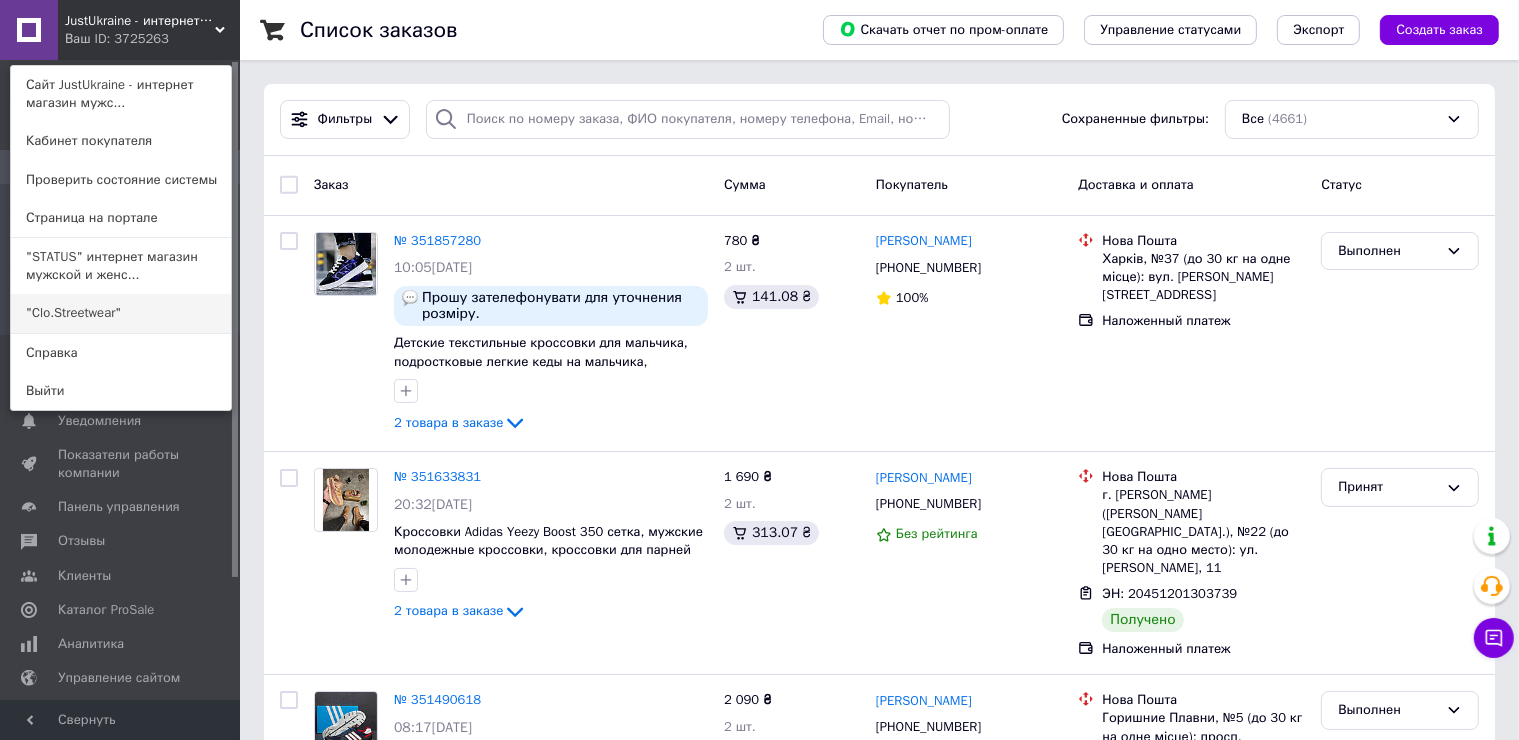 click on ""Clo.Streetwear"" at bounding box center [121, 313] 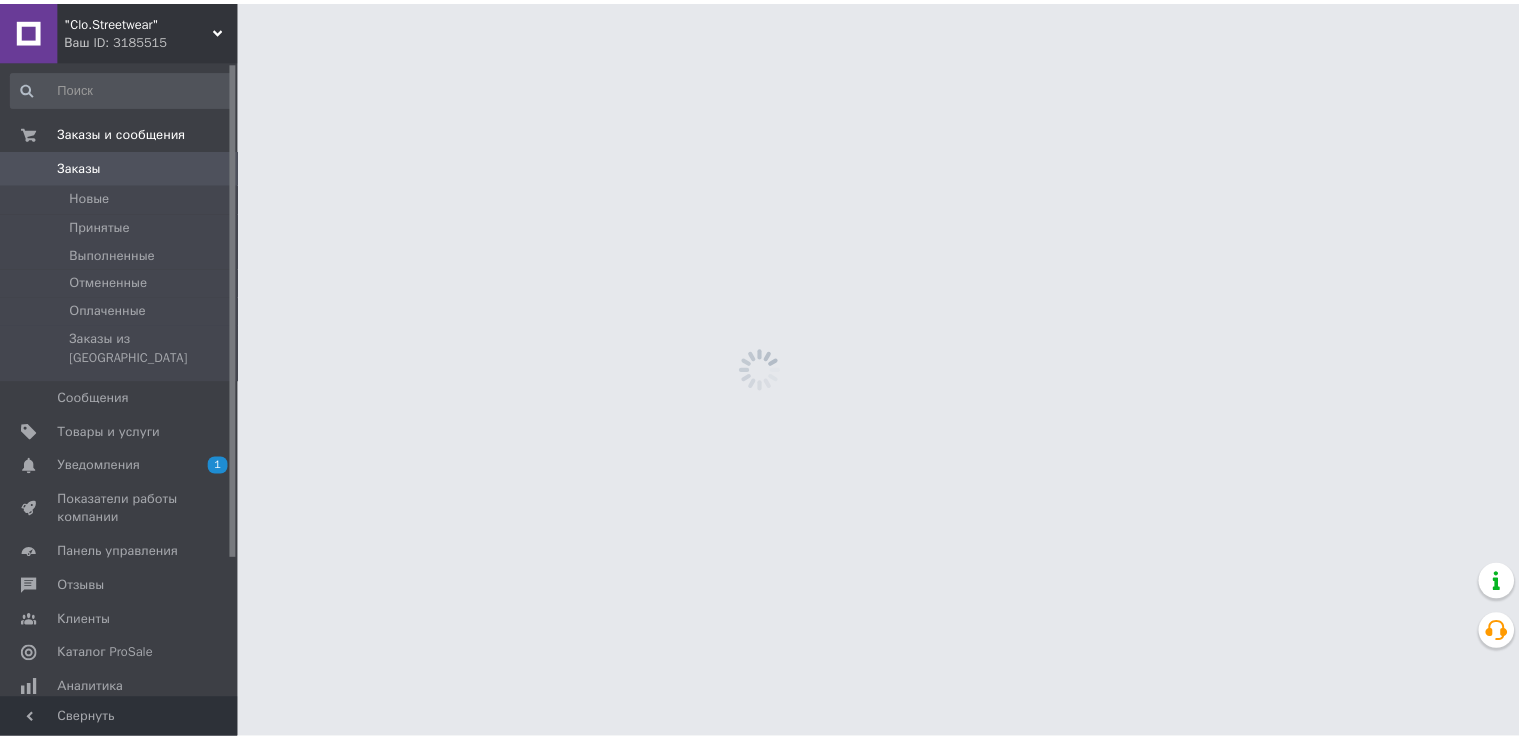 scroll, scrollTop: 0, scrollLeft: 0, axis: both 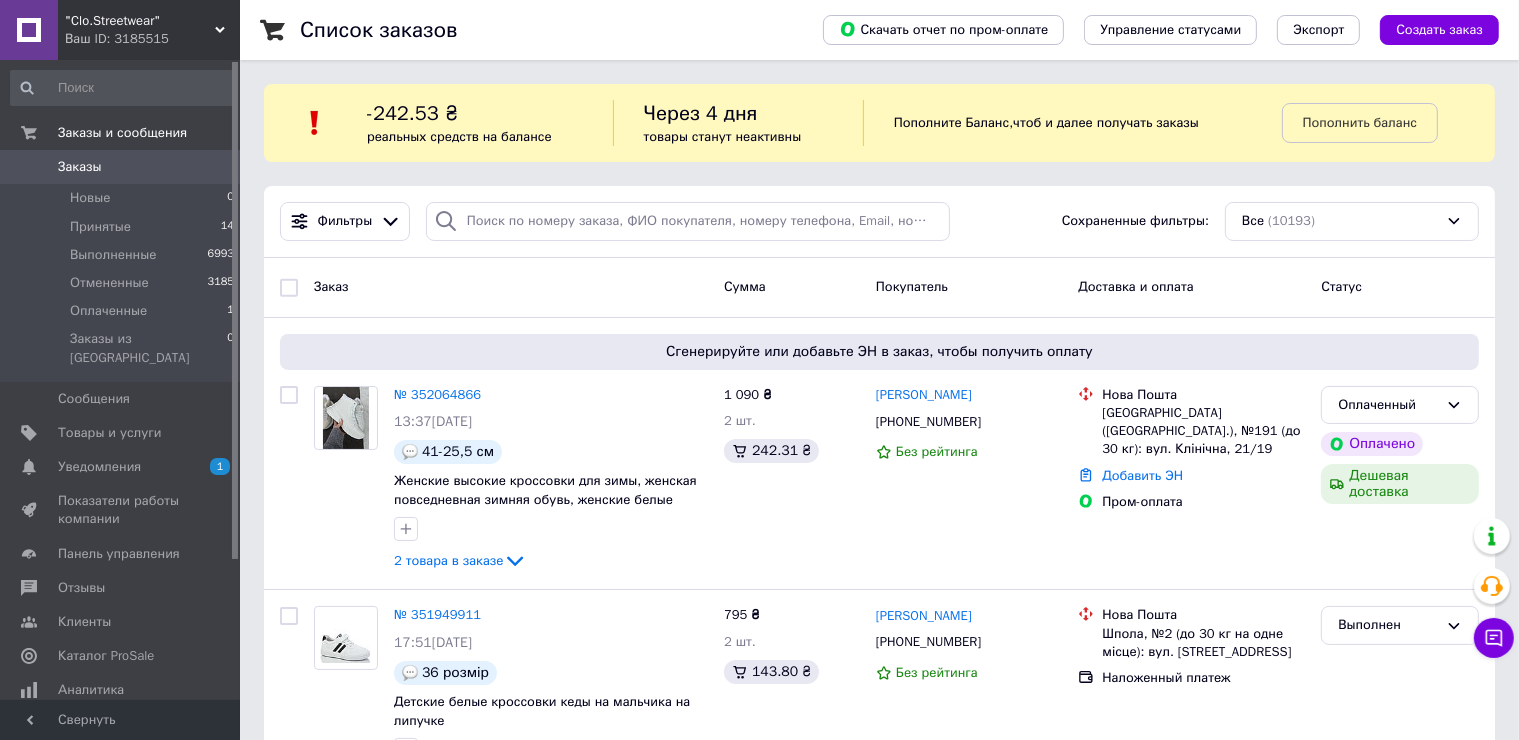 click on "-242.53 ₴ реальных средств на балансе Через 4 дня товары станут неактивны Пополните Баланс ,  чтоб и далее получать заказы Пополнить баланс" at bounding box center [879, 123] 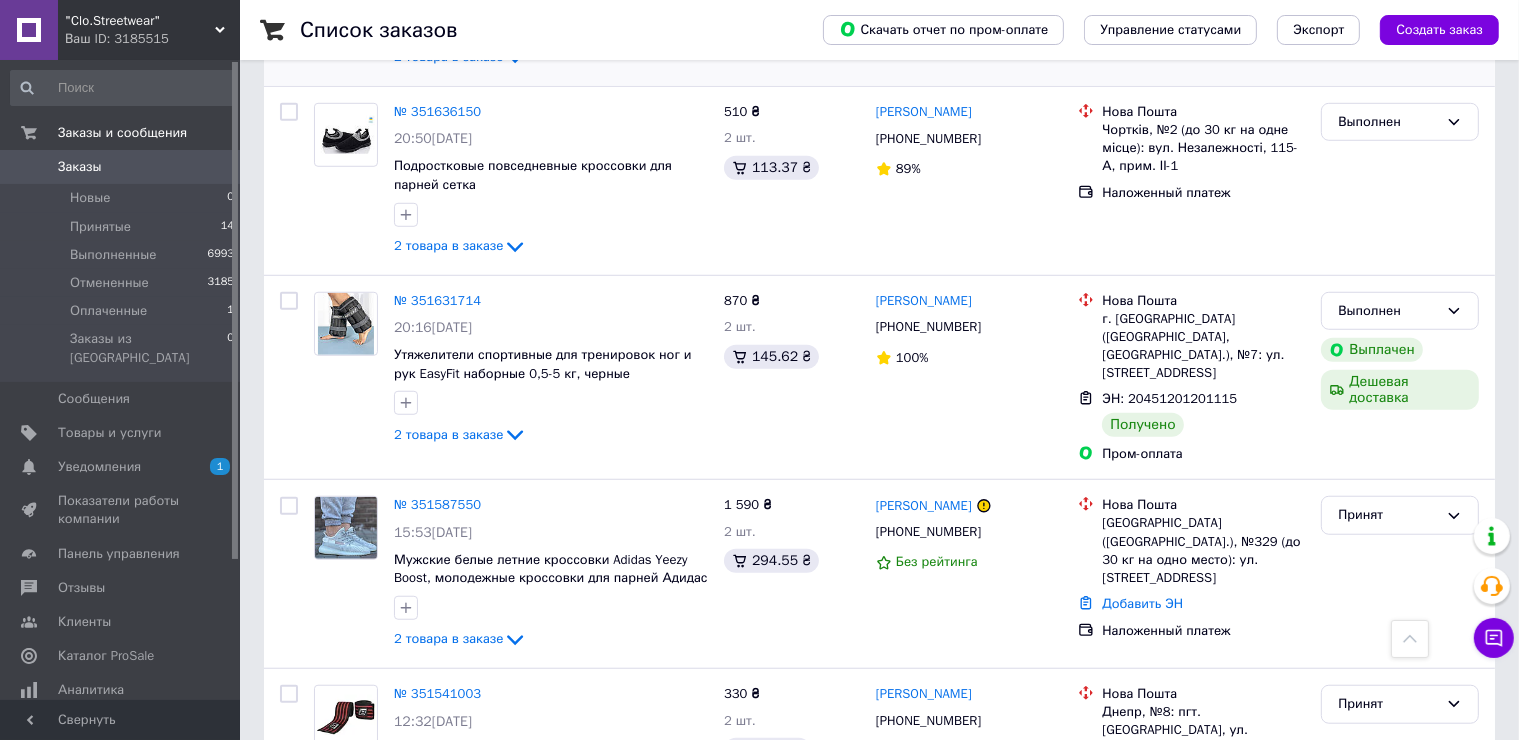 scroll, scrollTop: 1600, scrollLeft: 0, axis: vertical 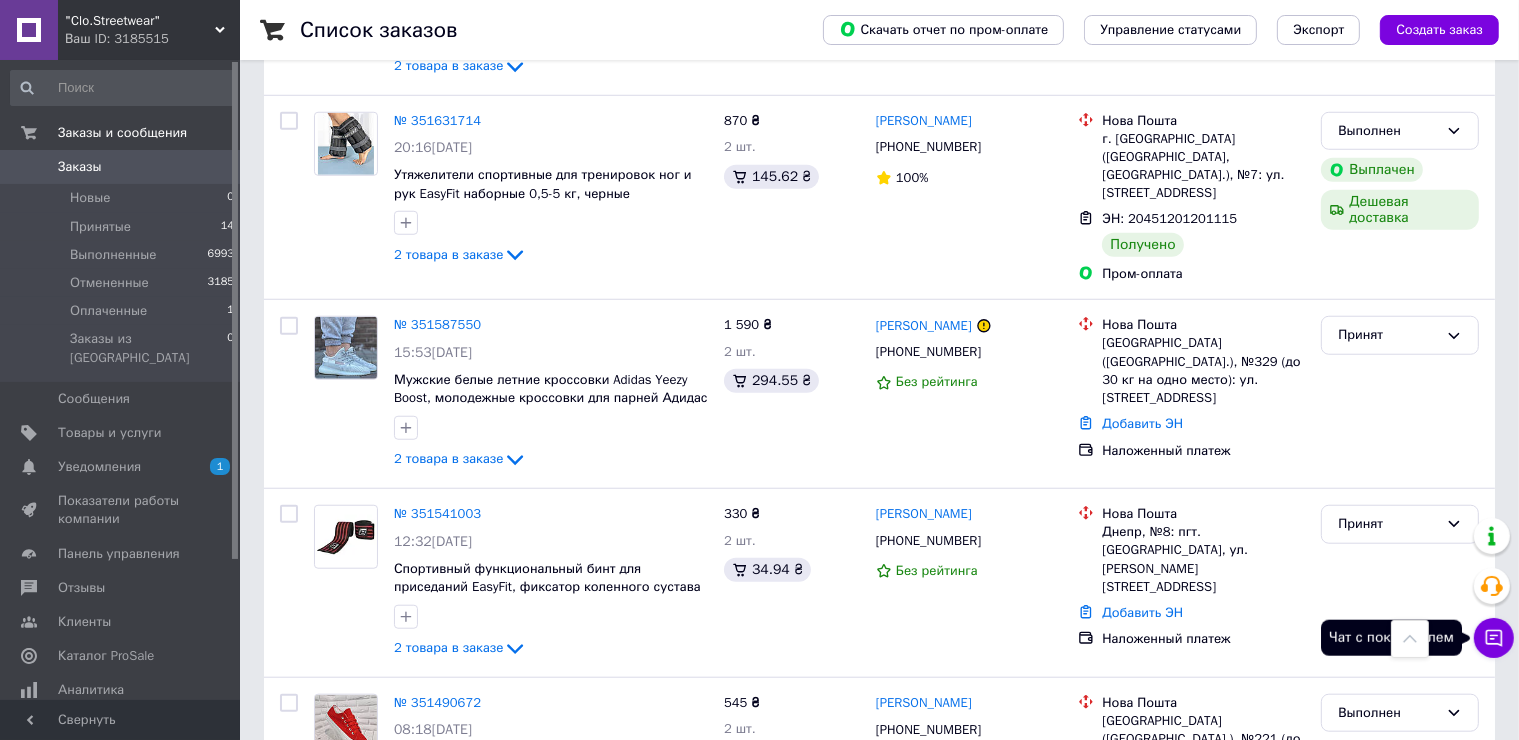 click 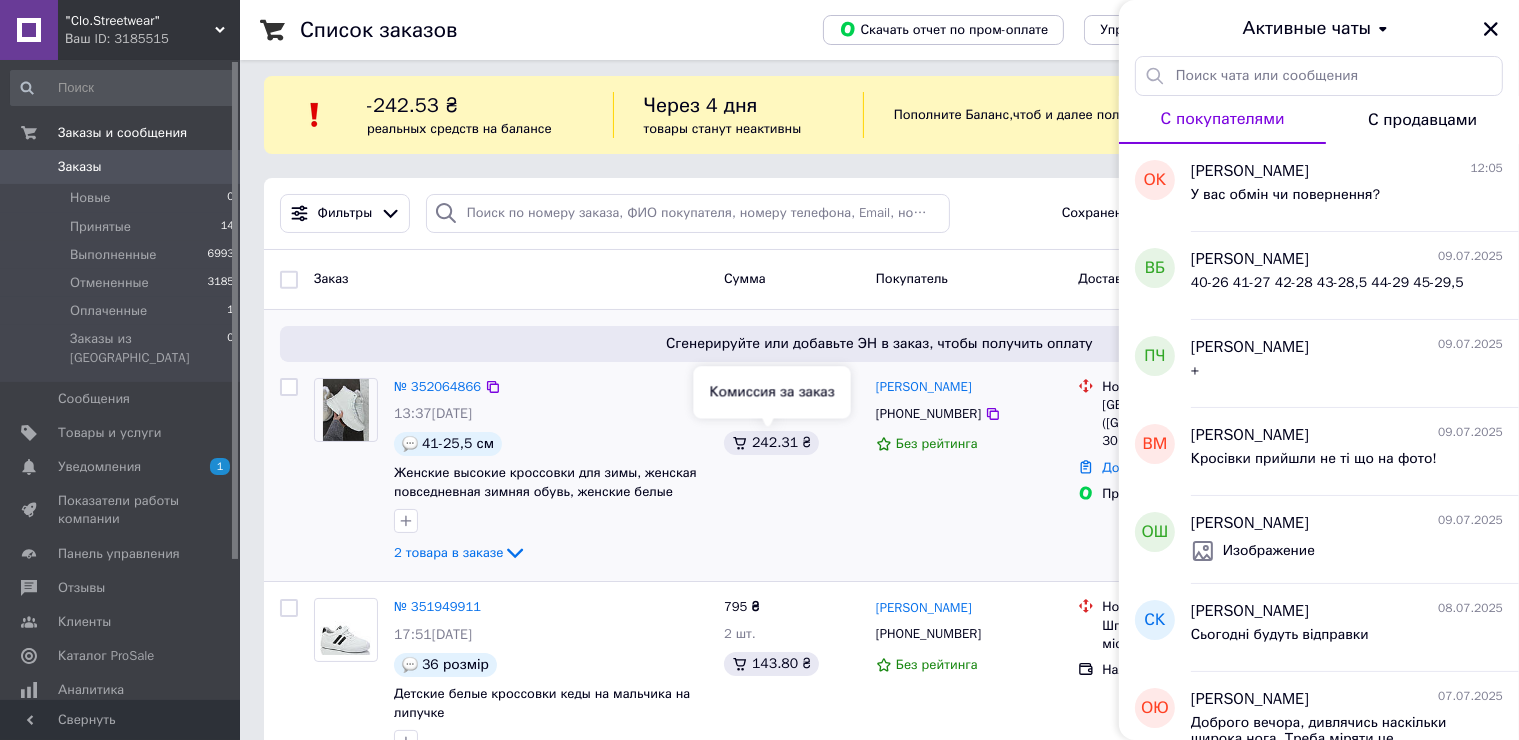 scroll, scrollTop: 0, scrollLeft: 0, axis: both 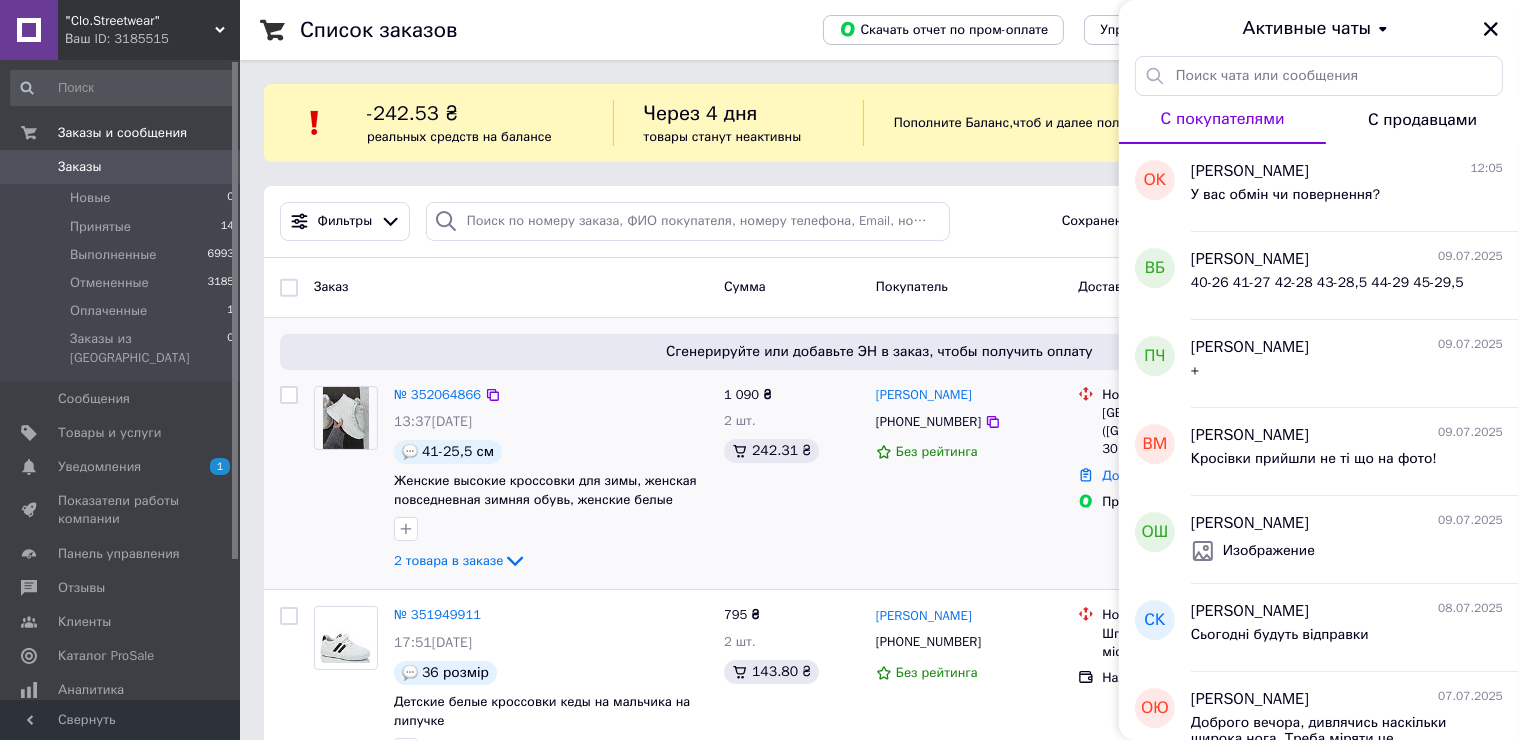 click on "№ 352064866 13:37, 10.07.2025 41-25,5 см Женские высокие кроссовки для зимы, женская повседневная зимняя обувь, женские белые кроссовки на зиму 2 товара в заказе" at bounding box center (551, 480) 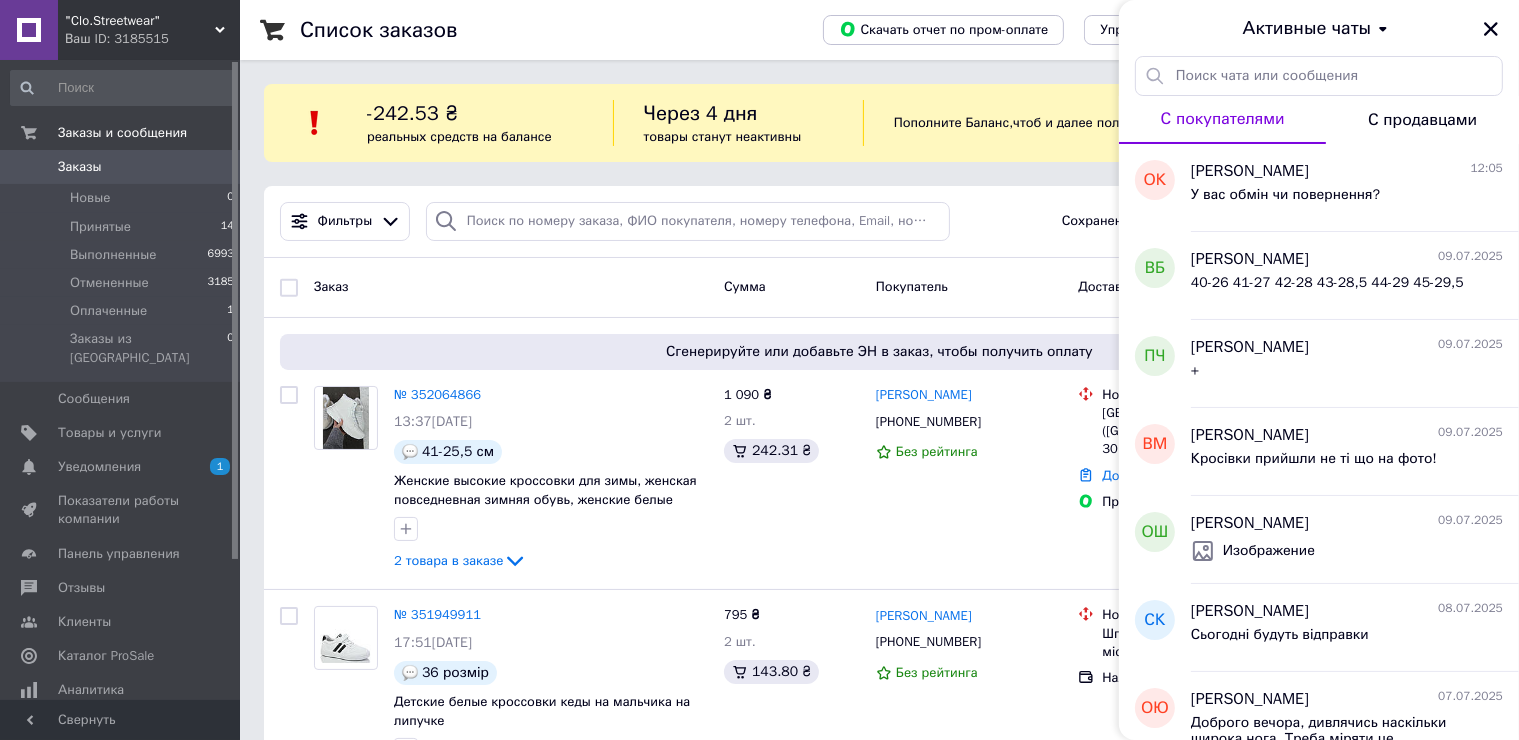 click on "№ 352064866" at bounding box center [437, 394] 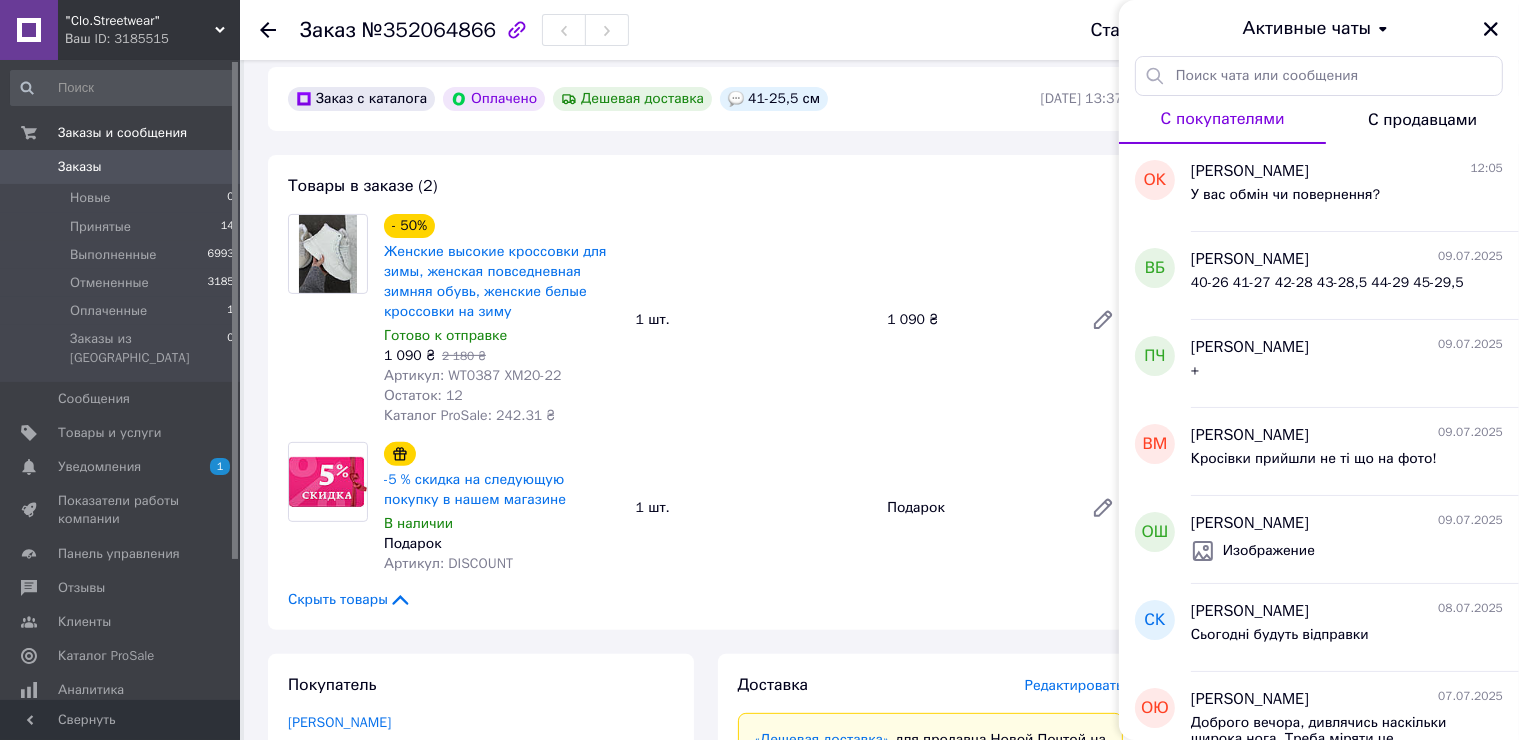 scroll, scrollTop: 400, scrollLeft: 0, axis: vertical 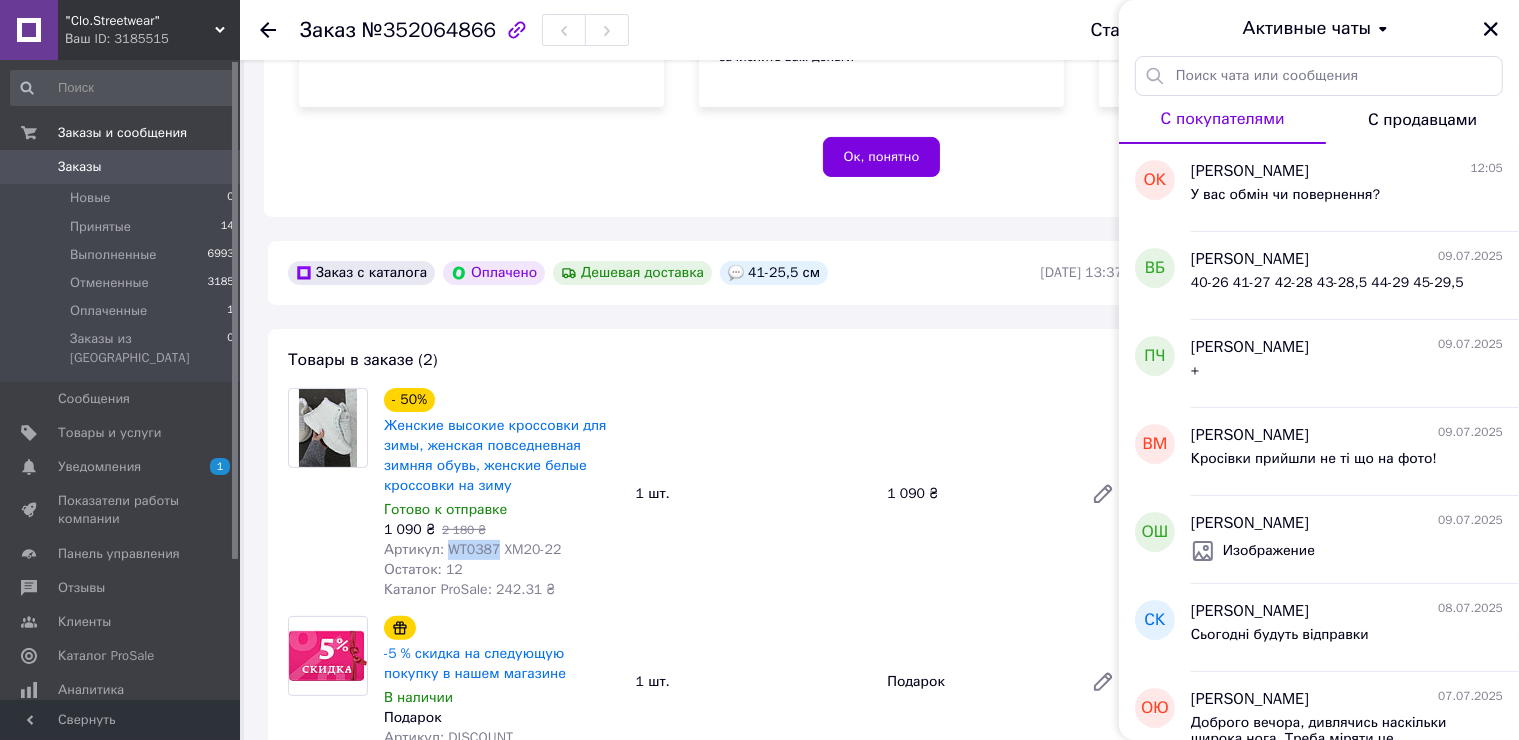drag, startPoint x: 494, startPoint y: 550, endPoint x: 445, endPoint y: 553, distance: 49.09175 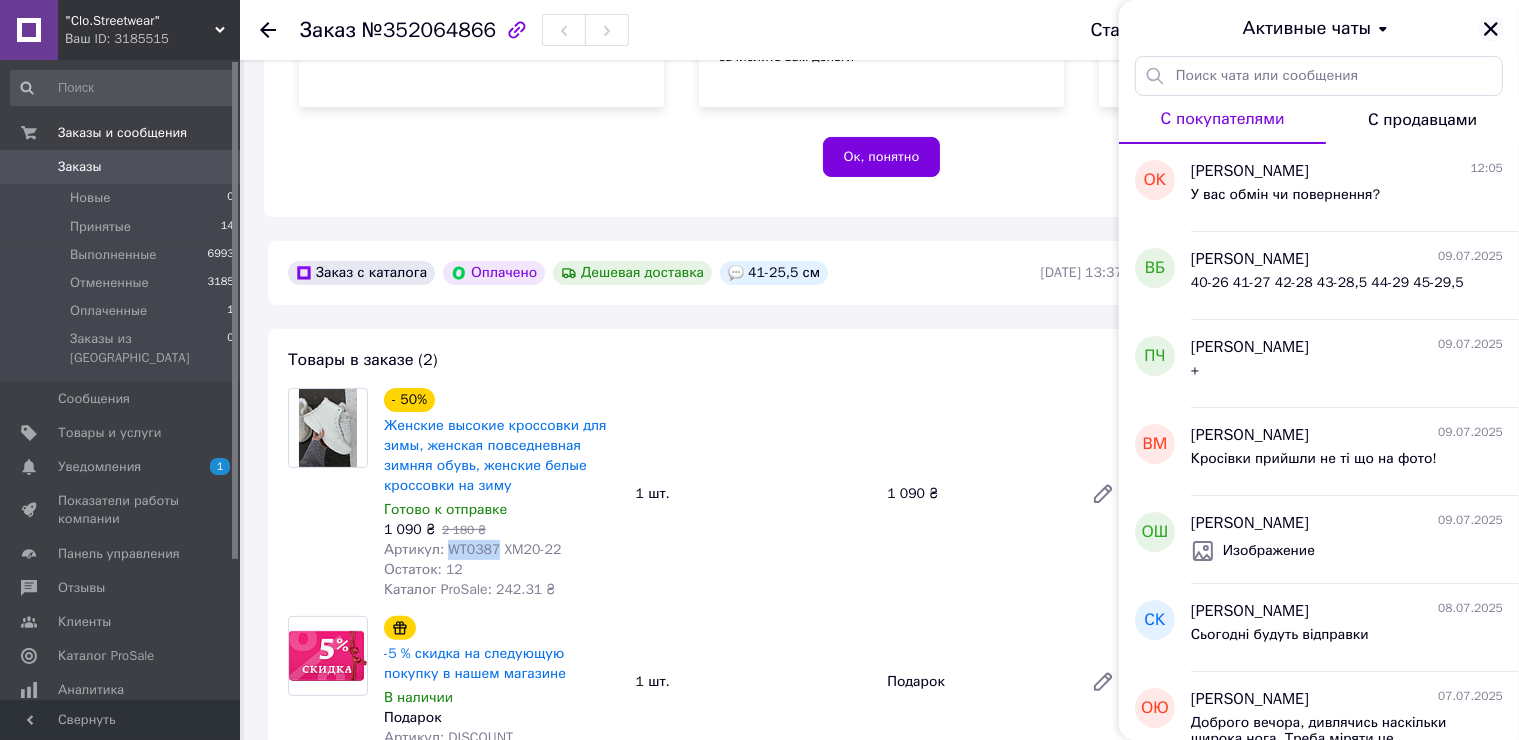 click 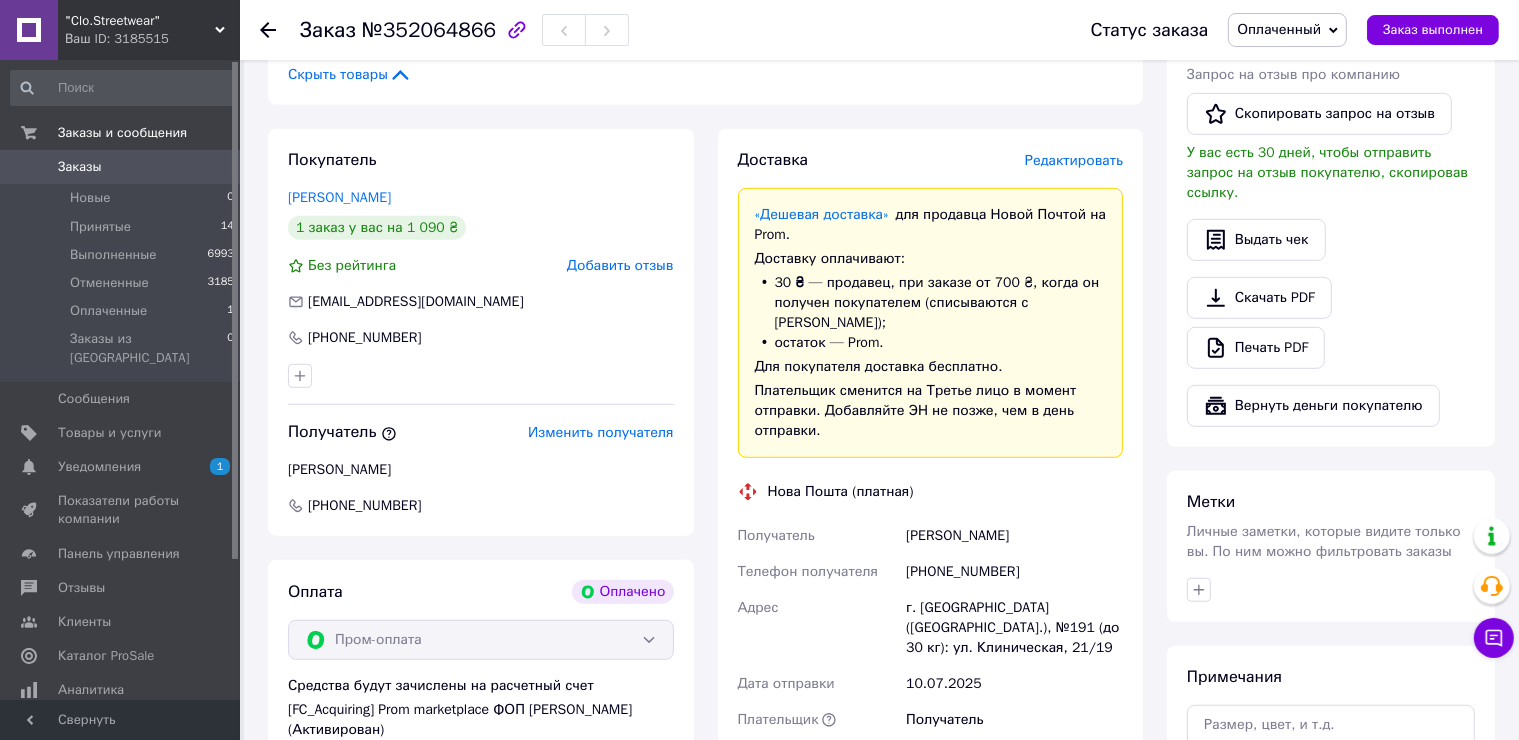 scroll, scrollTop: 1100, scrollLeft: 0, axis: vertical 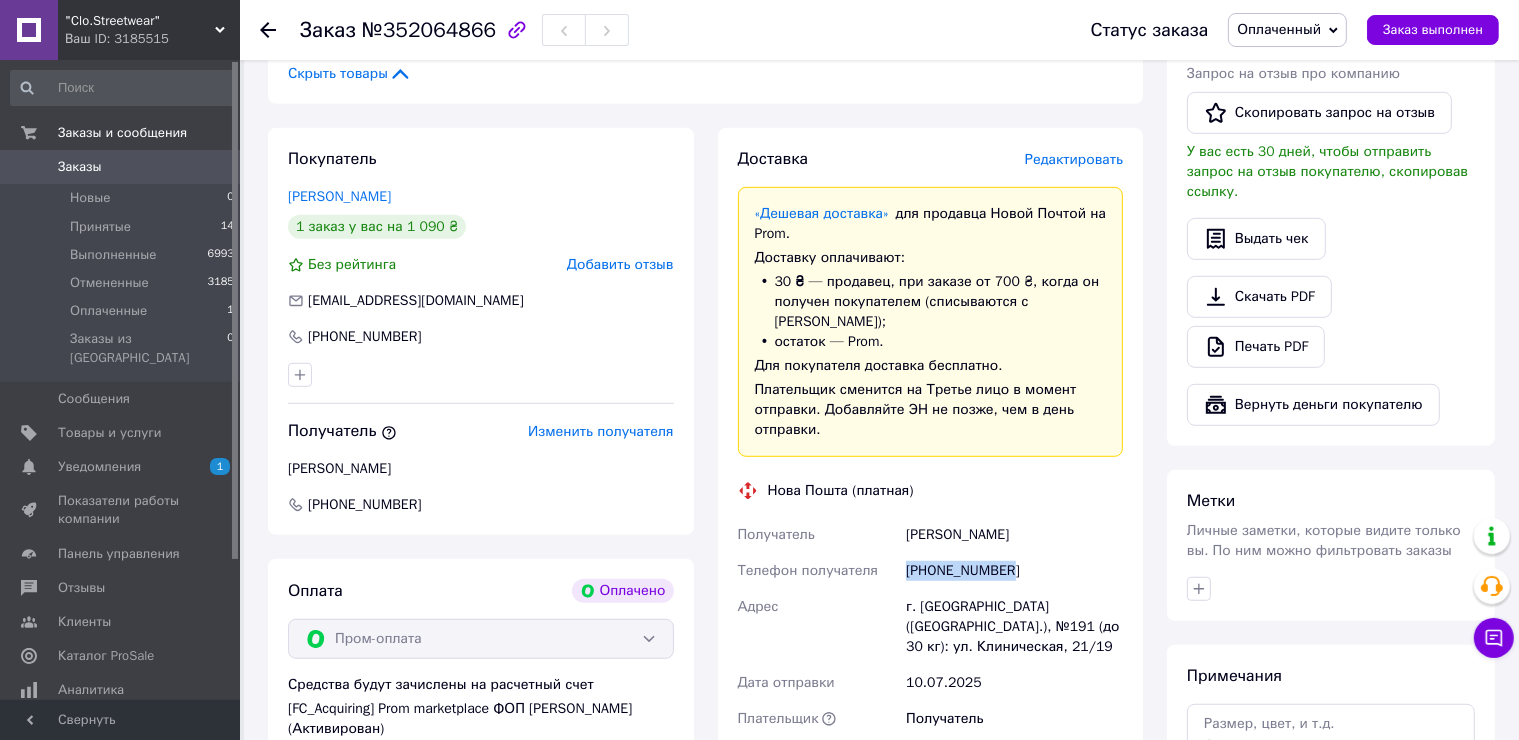 drag, startPoint x: 1019, startPoint y: 556, endPoint x: 898, endPoint y: 558, distance: 121.016525 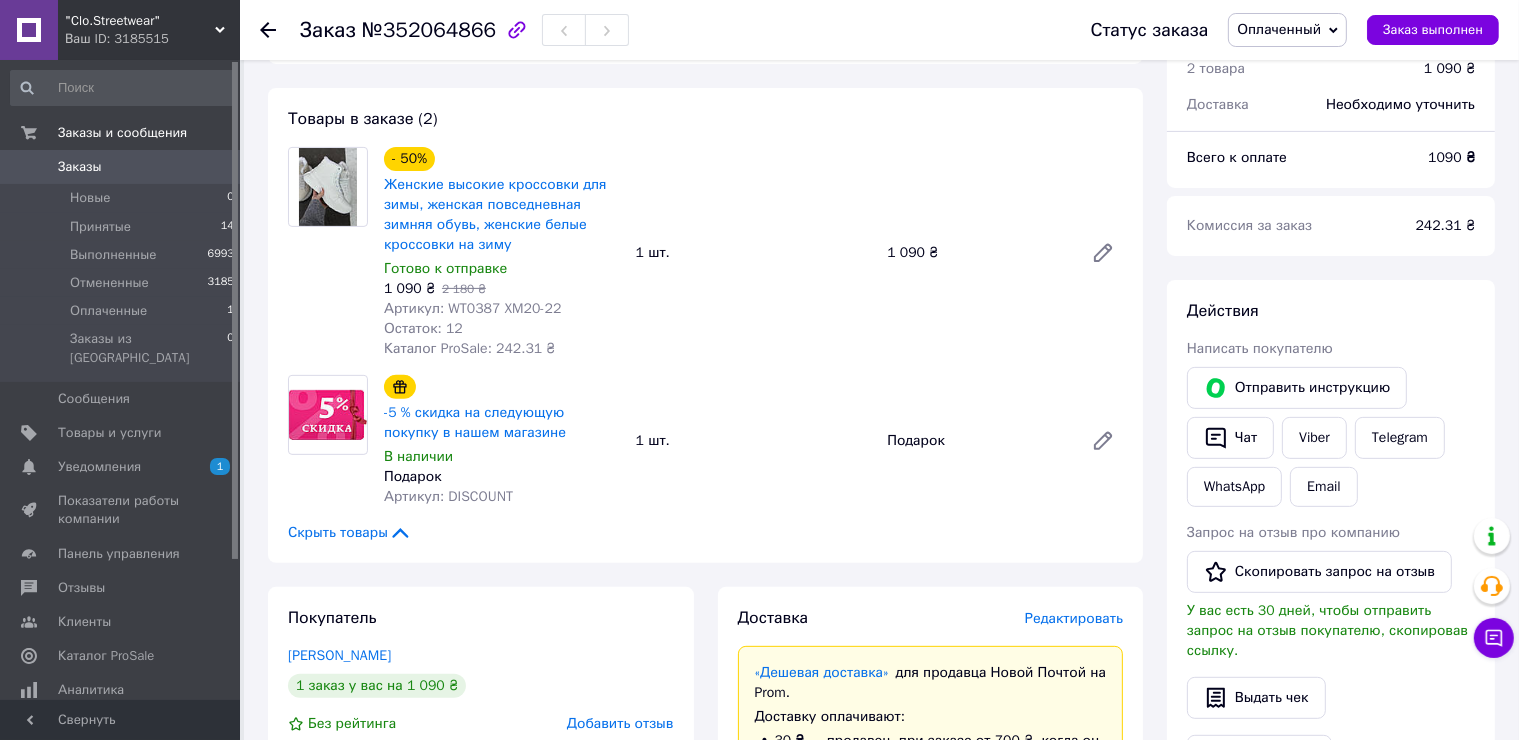 scroll, scrollTop: 800, scrollLeft: 0, axis: vertical 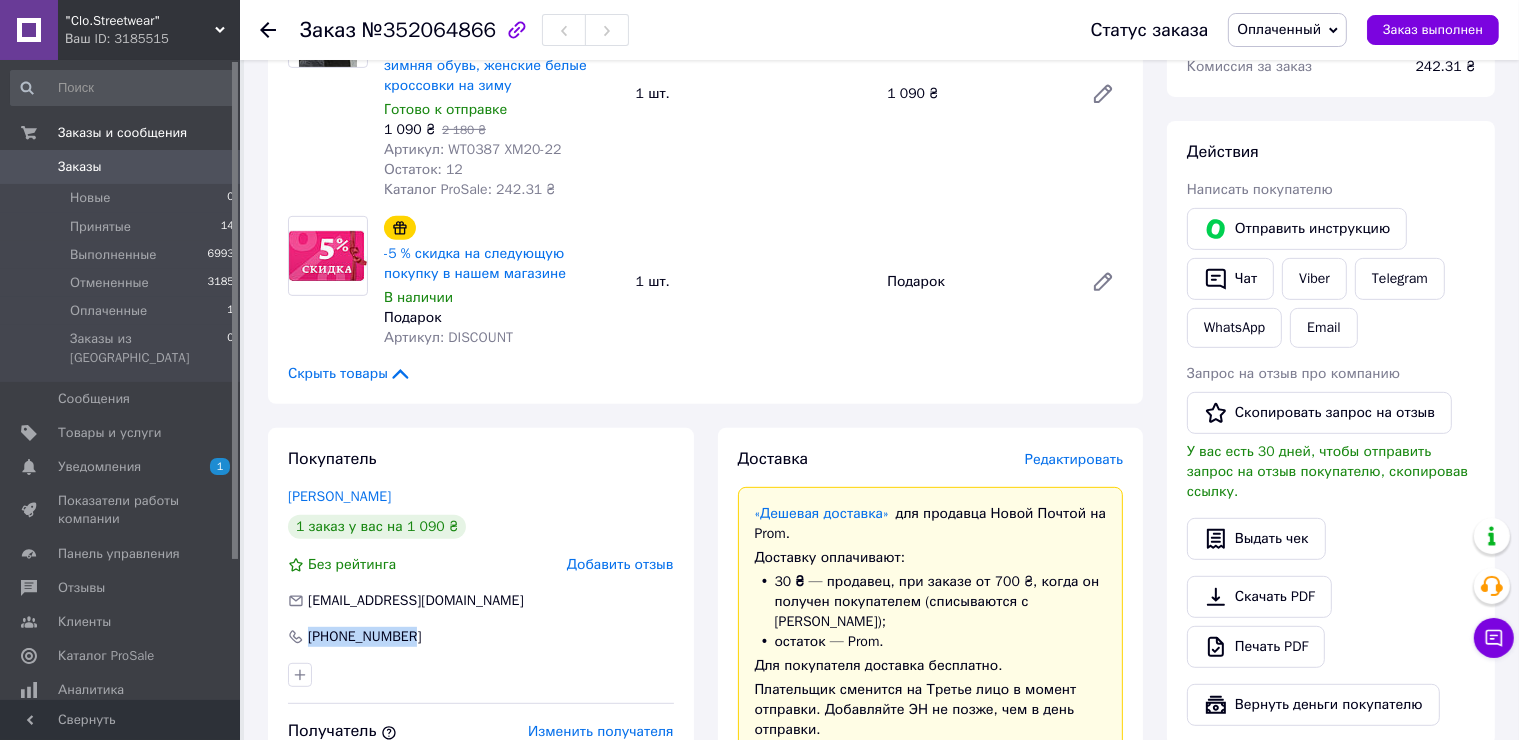 drag, startPoint x: 424, startPoint y: 639, endPoint x: 308, endPoint y: 645, distance: 116.15507 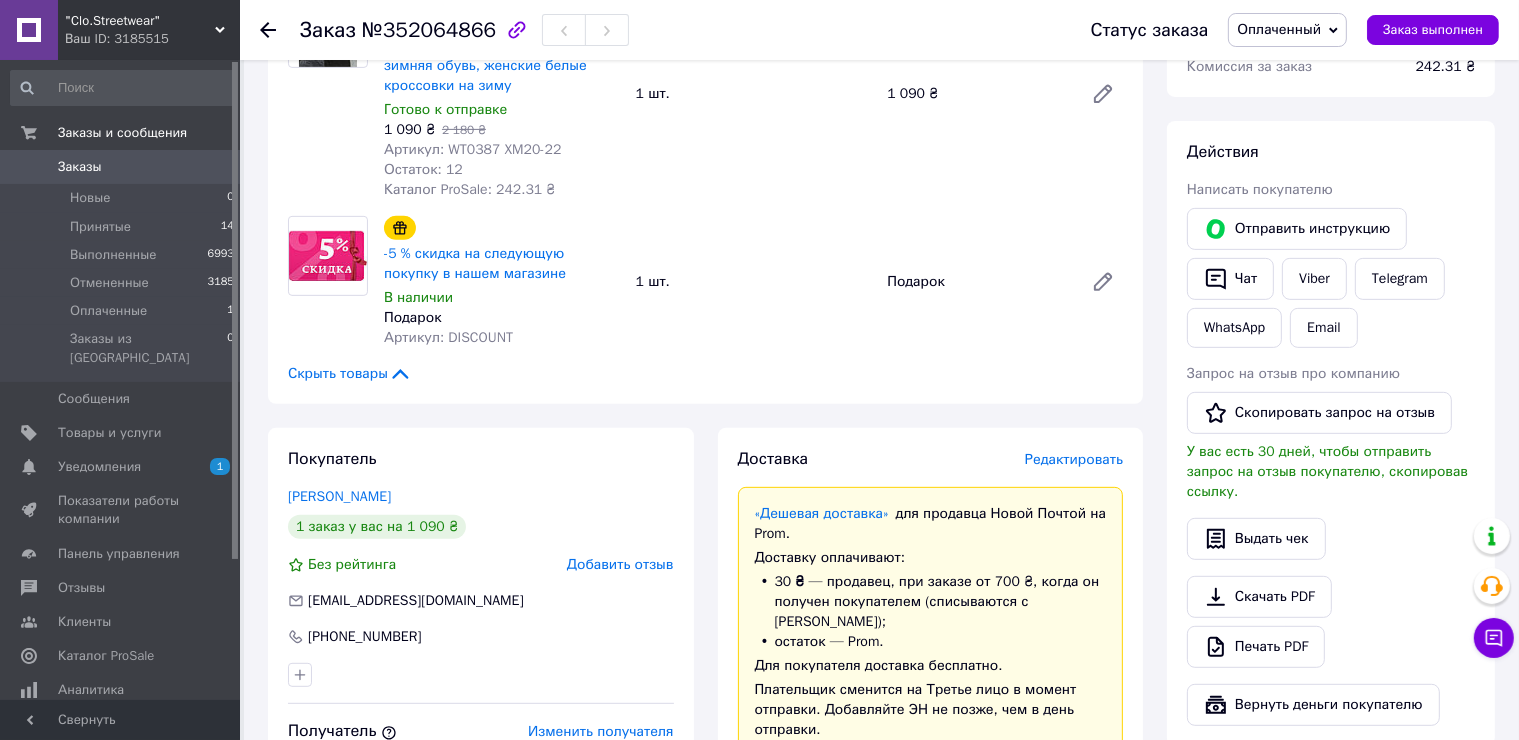 click on "-5 % скидка на следующую покупку в нашем магазине В наличии Подарок Артикул: DISCOUNT 1 шт. Подарок" at bounding box center [753, 282] 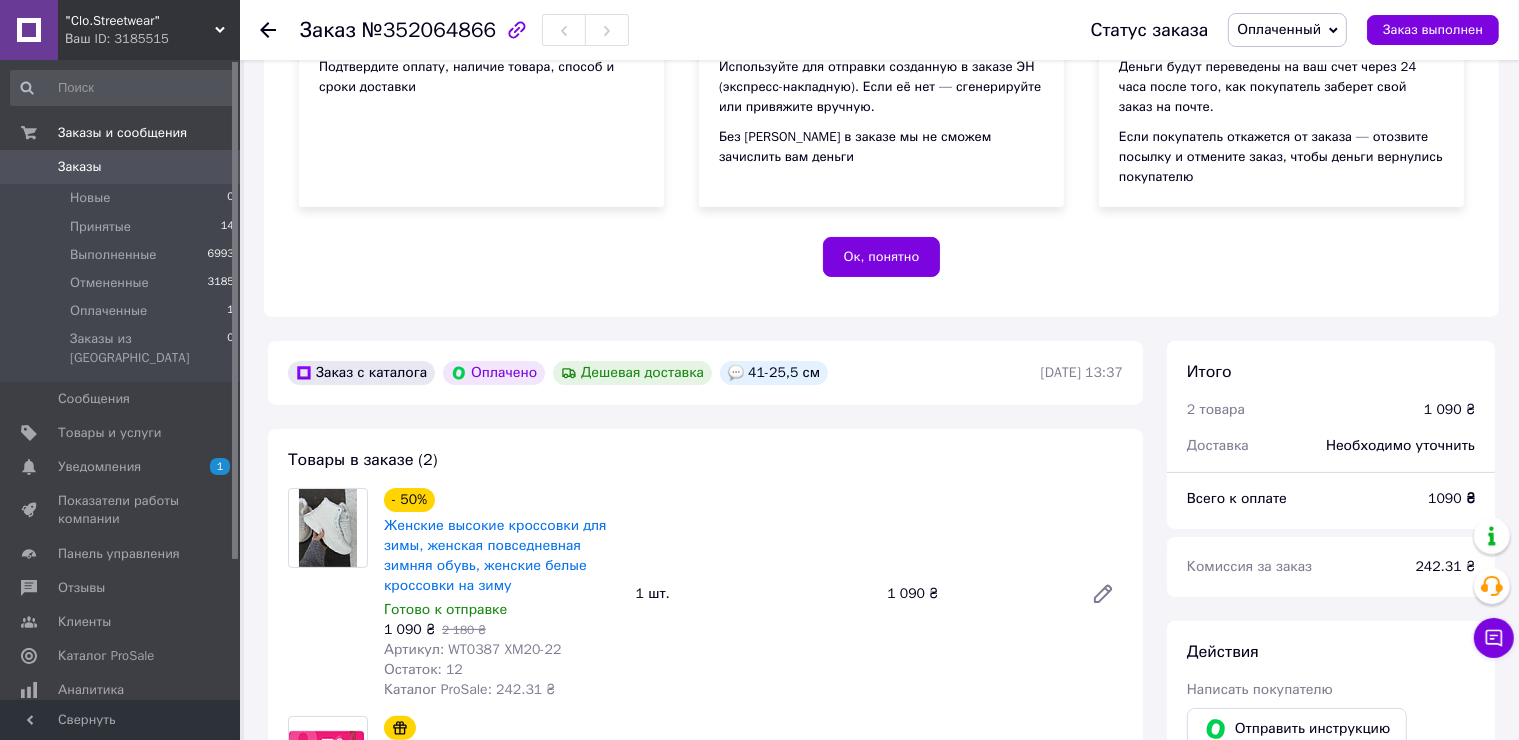scroll, scrollTop: 0, scrollLeft: 0, axis: both 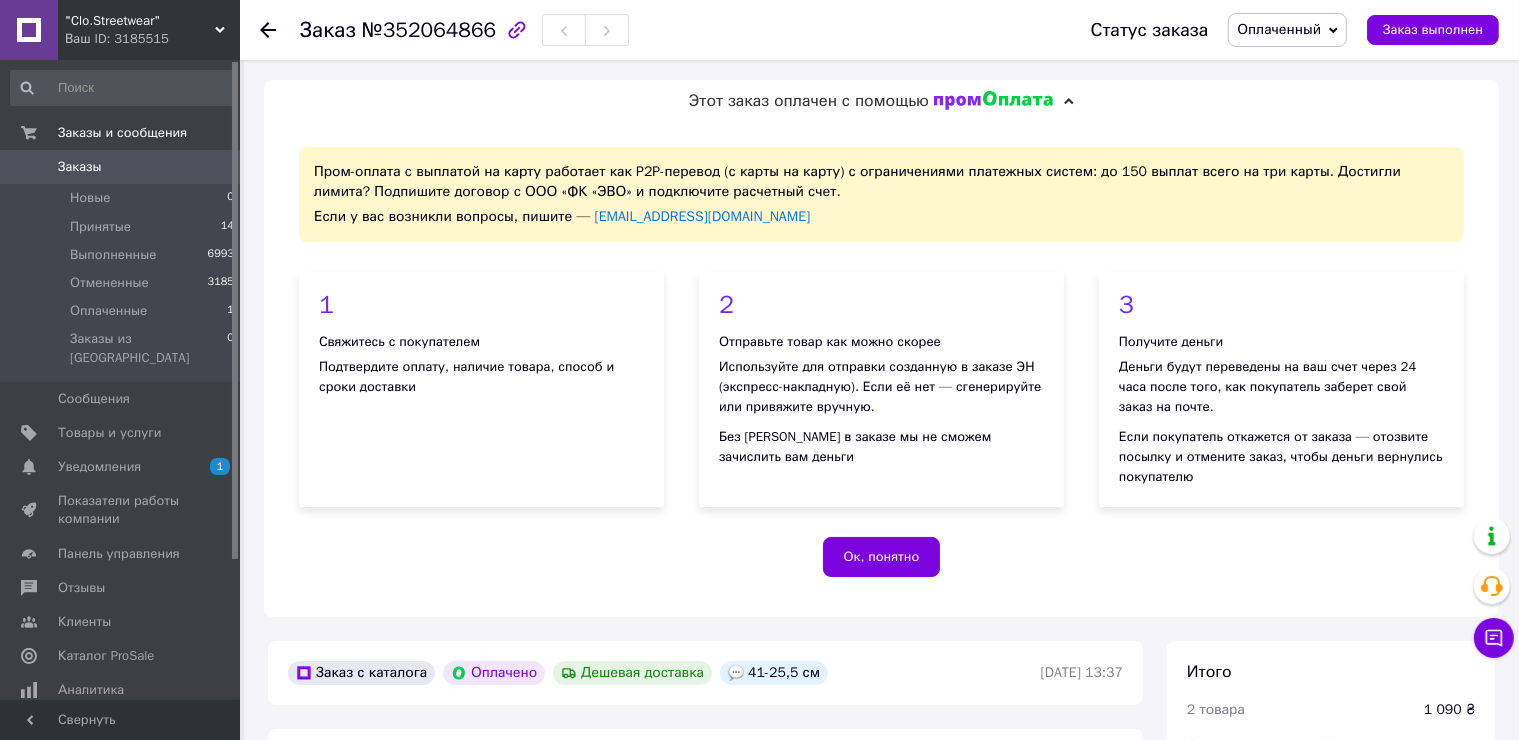 click on ""Clo.Streetwear" Ваш ID: 3185515" at bounding box center [149, 30] 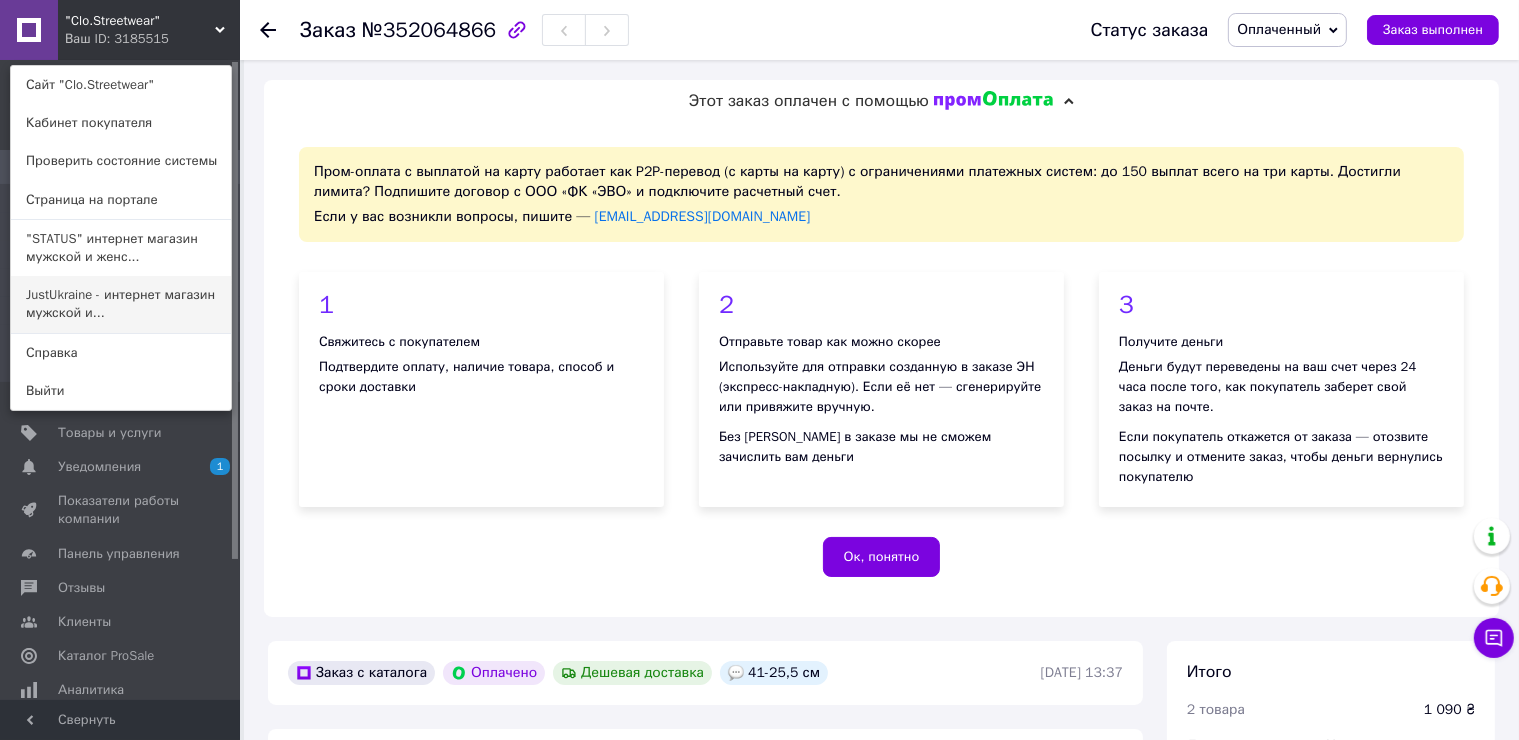 click on "JustUkraine - интернет магазин мужской и..." at bounding box center [121, 304] 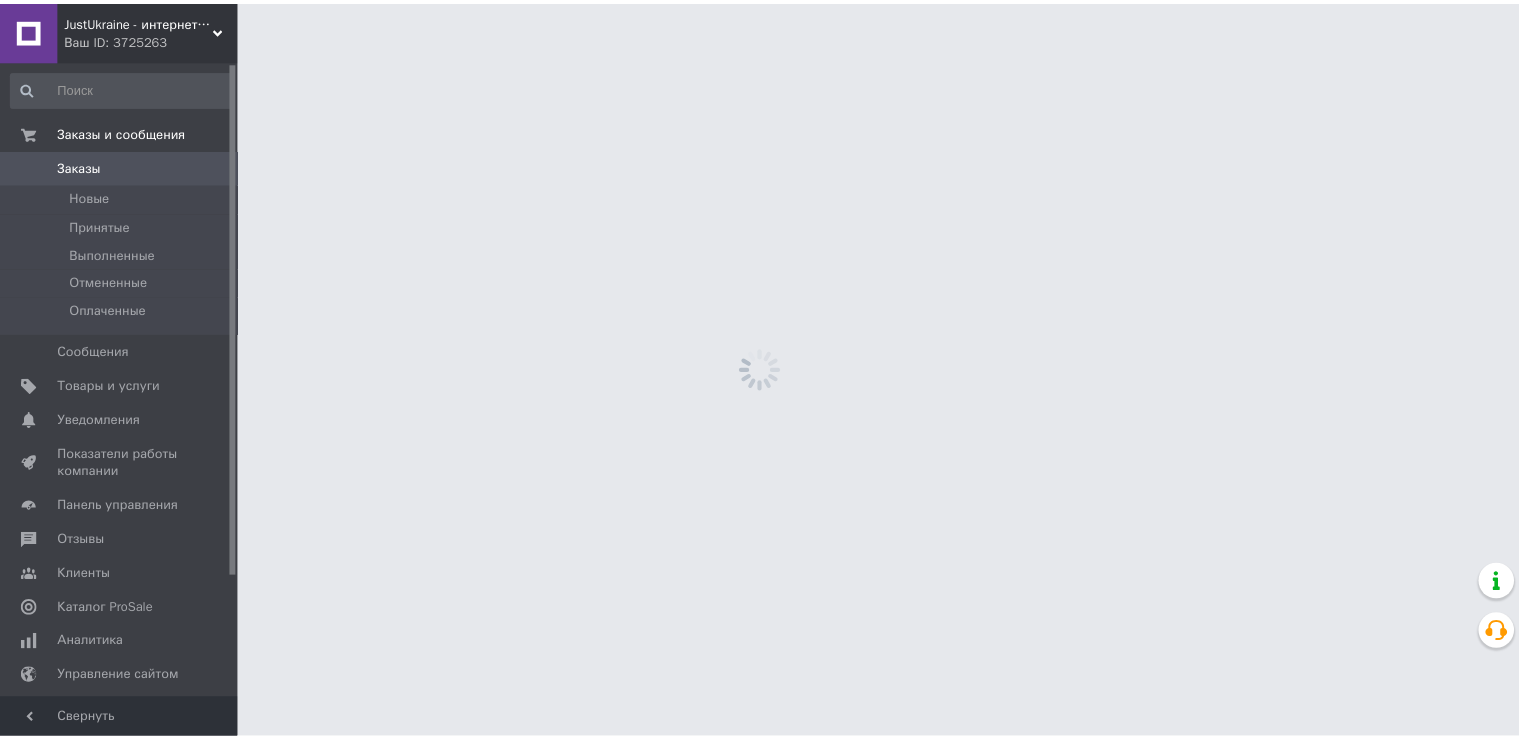 scroll, scrollTop: 0, scrollLeft: 0, axis: both 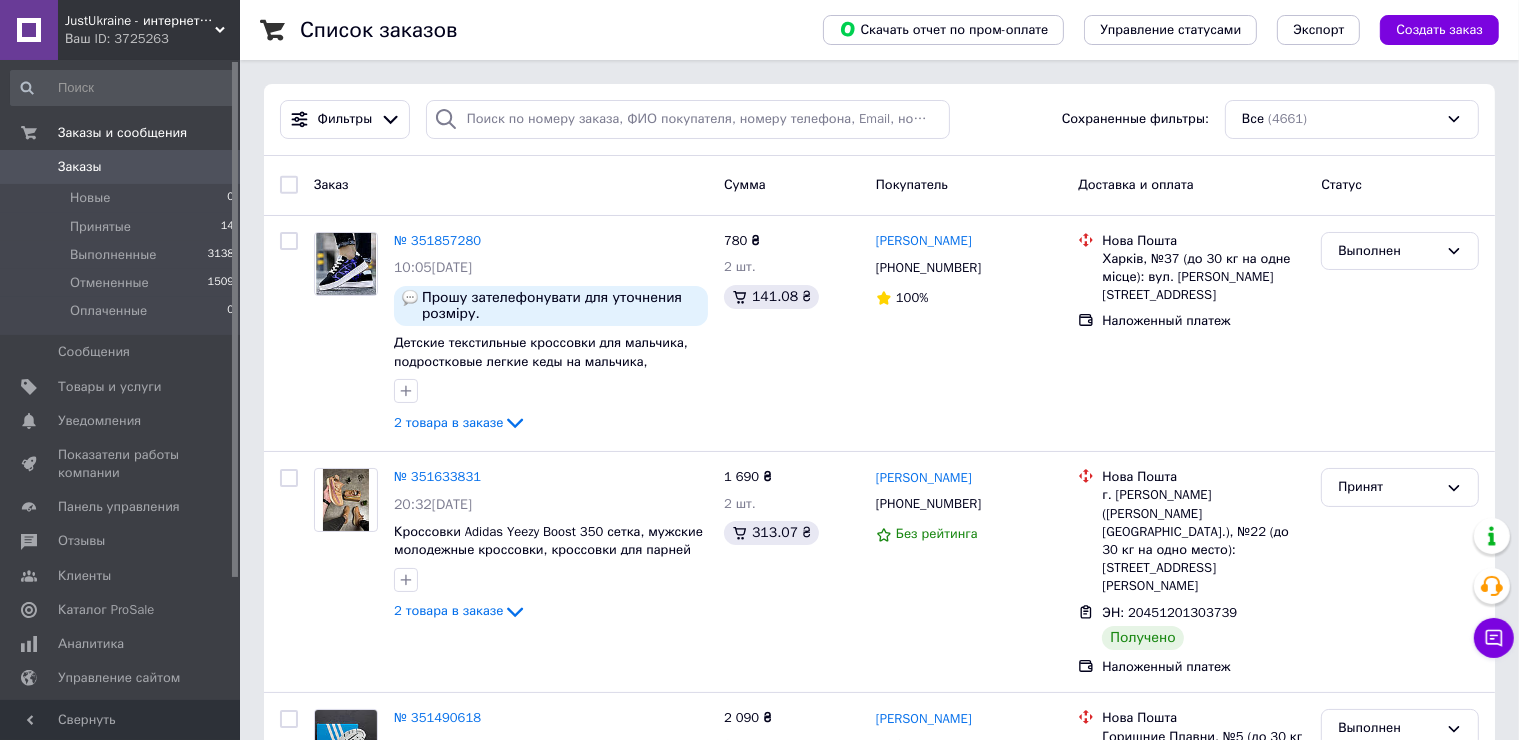 click on "0" at bounding box center (212, 167) 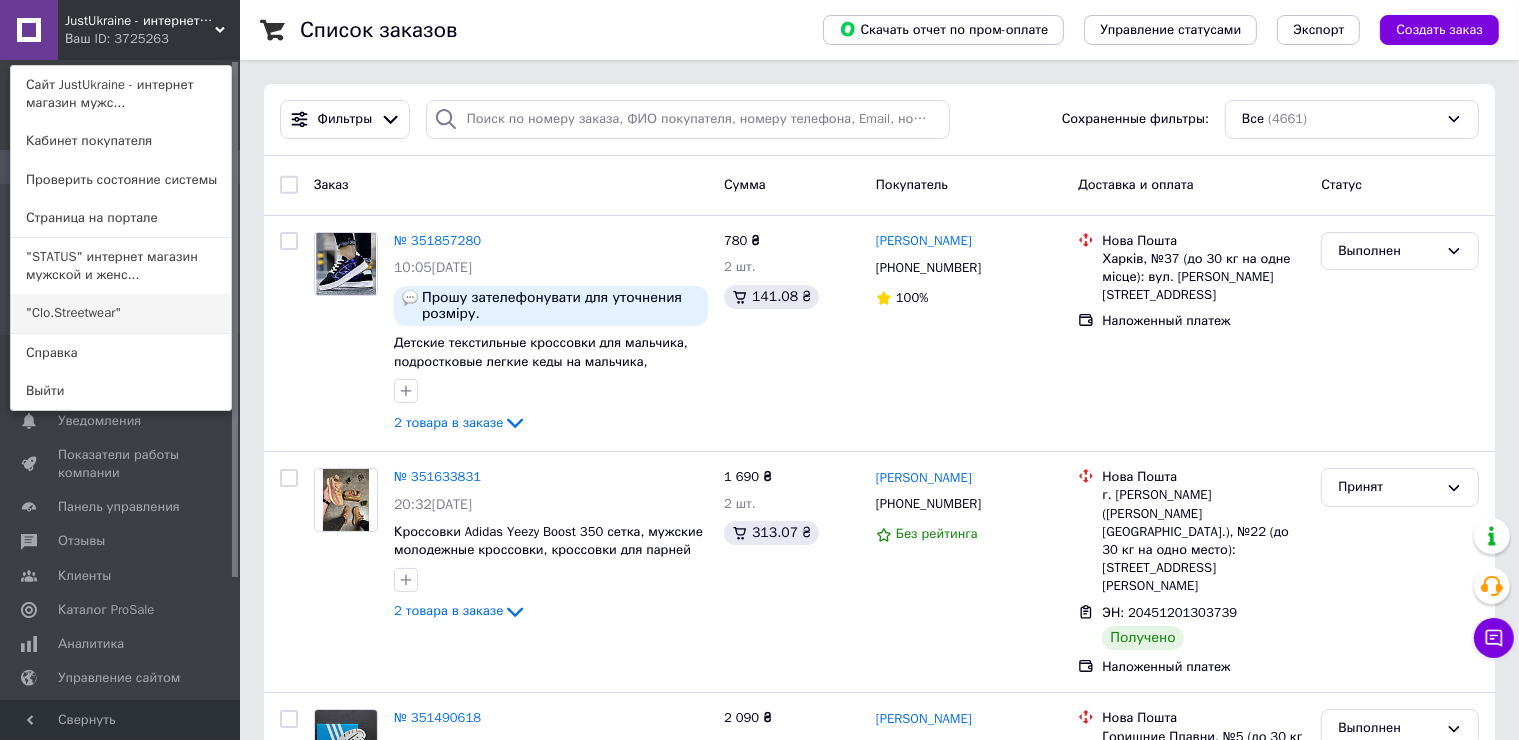 click on ""Clo.Streetwear"" at bounding box center (121, 313) 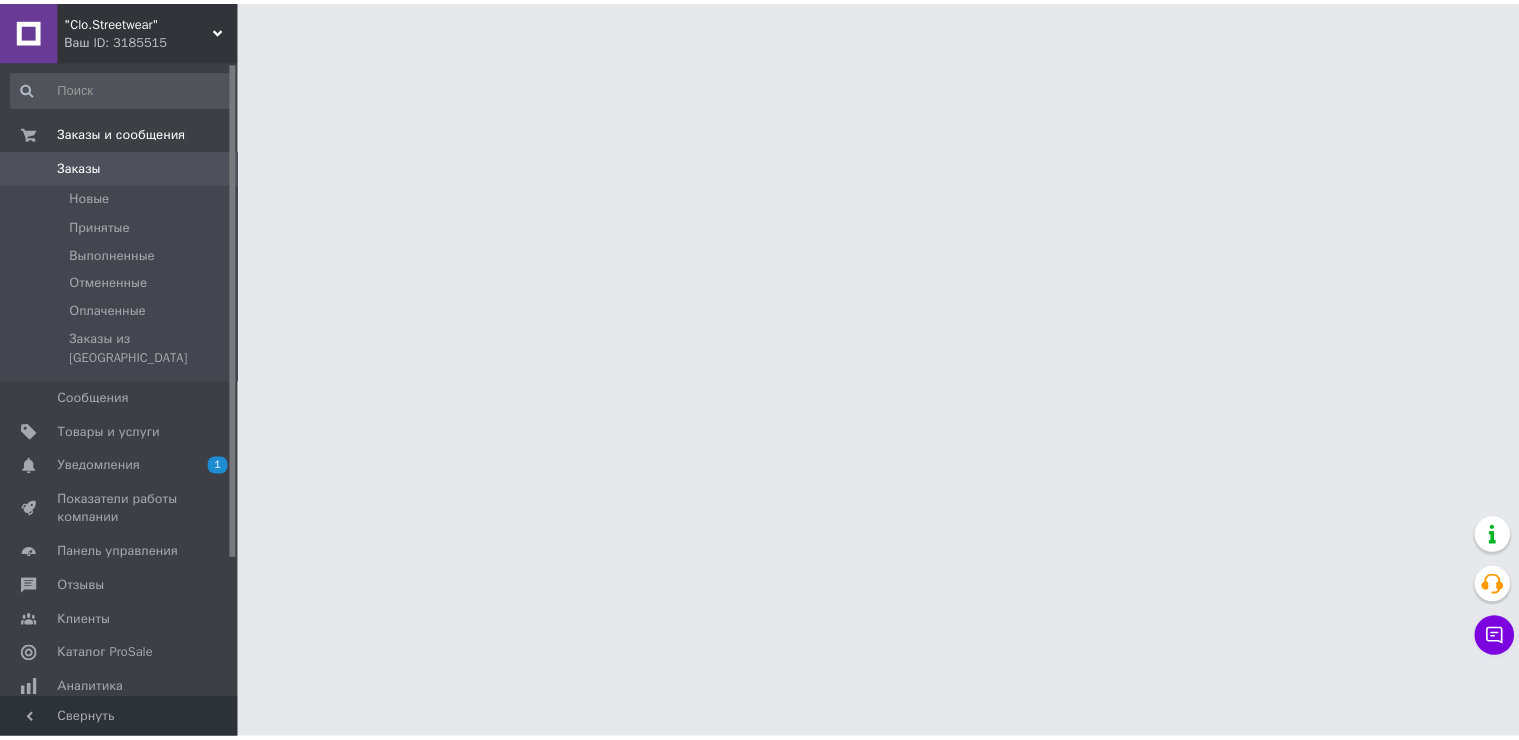 scroll, scrollTop: 0, scrollLeft: 0, axis: both 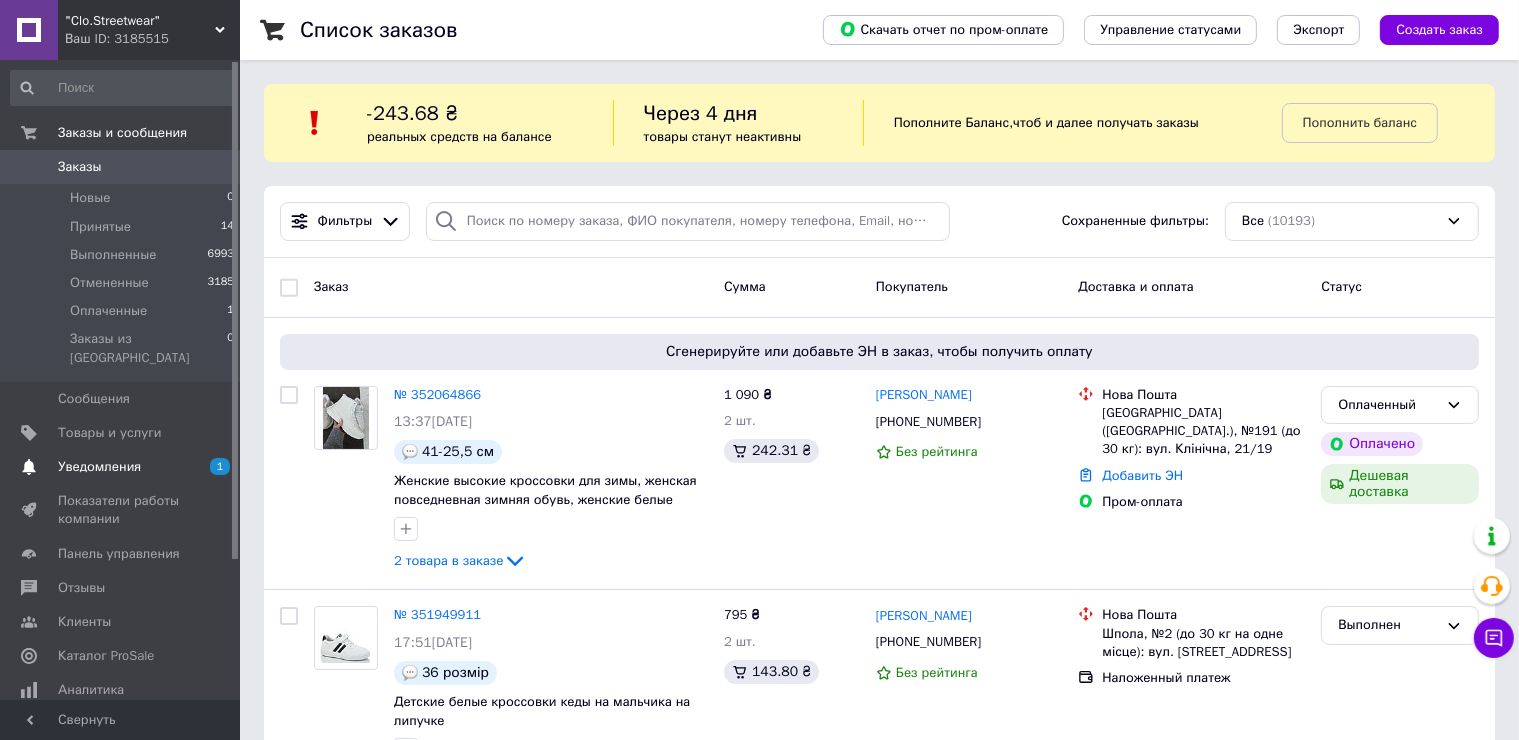 click on "Уведомления 1 0" at bounding box center [123, 467] 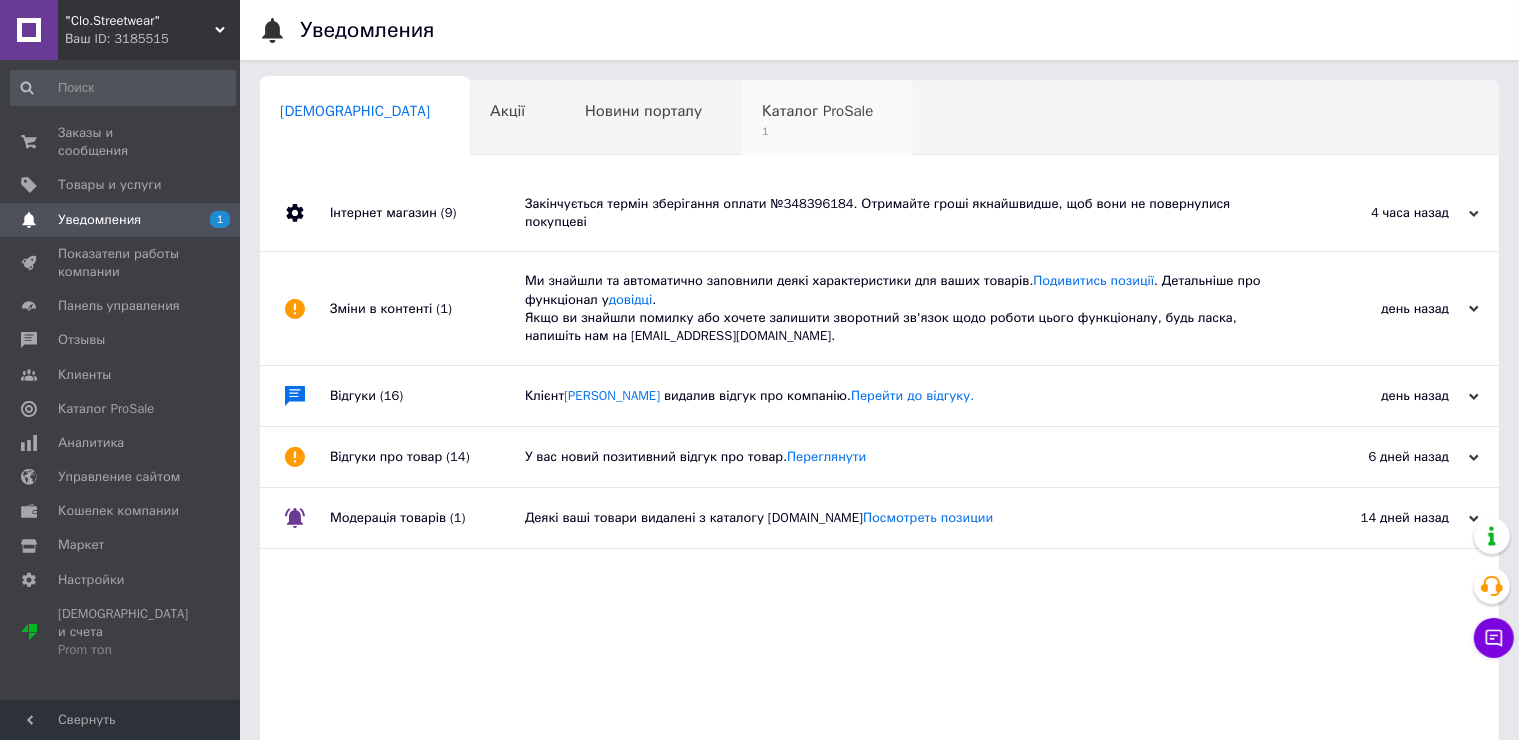click on "Каталог ProSale 1" at bounding box center (827, 119) 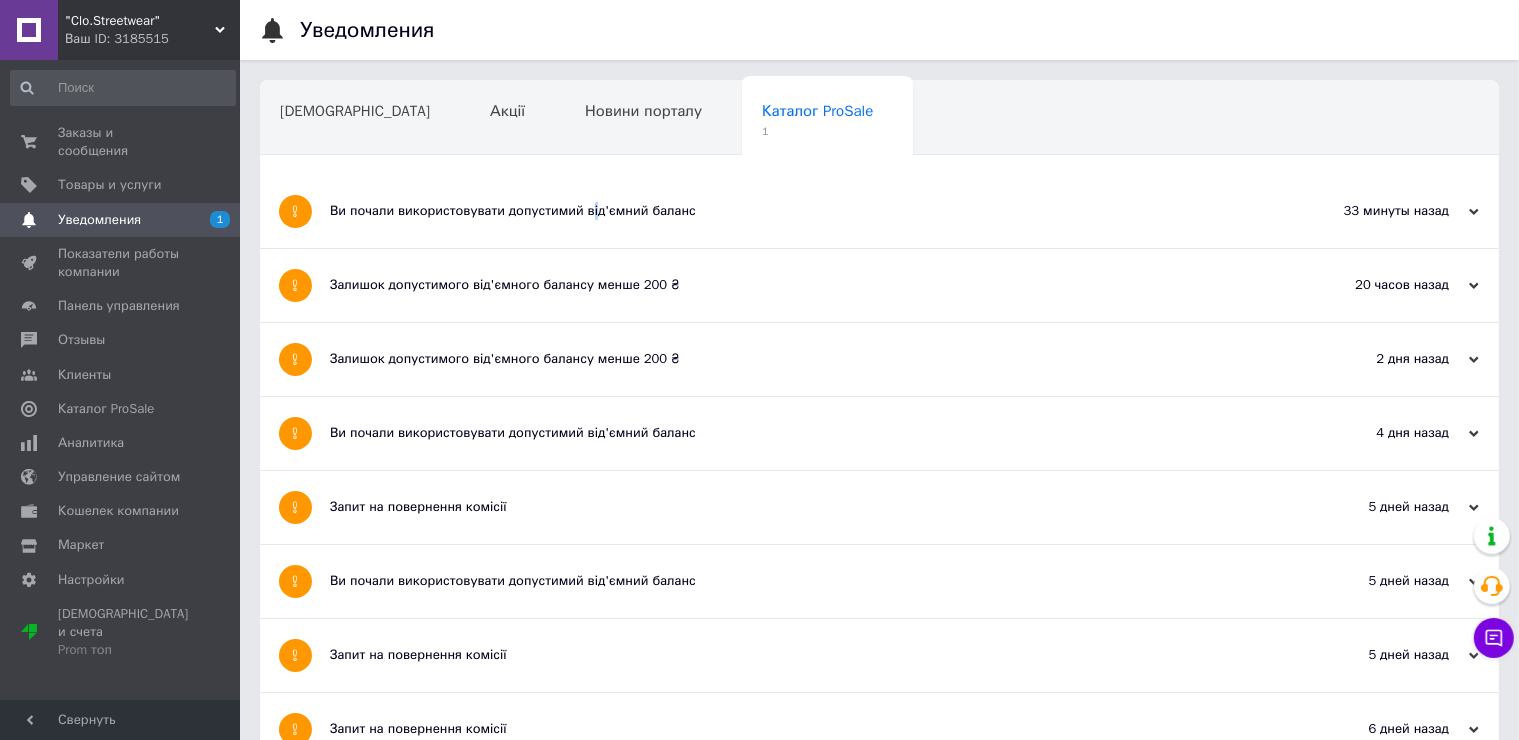 click on "Ви почали використовувати допустимий від'ємний баланс" at bounding box center [804, 211] 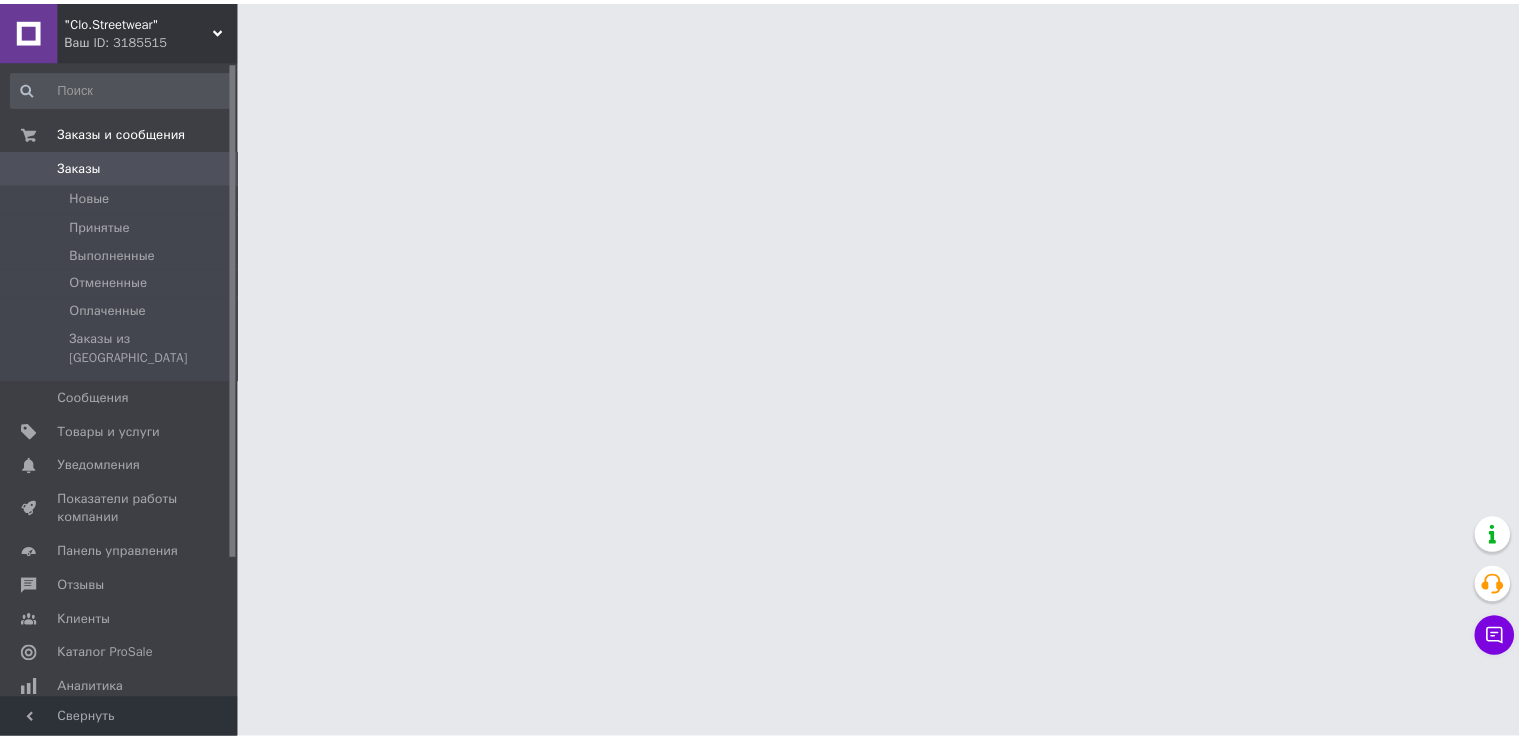 scroll, scrollTop: 0, scrollLeft: 0, axis: both 